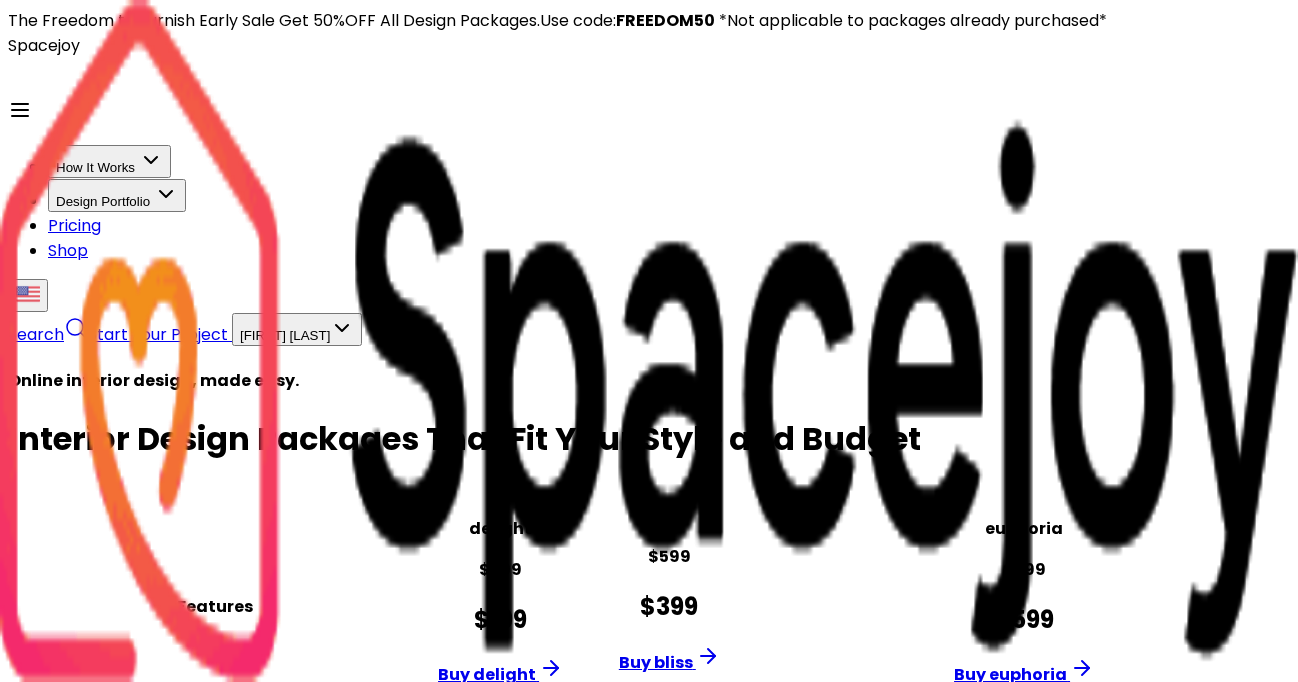 scroll, scrollTop: 455, scrollLeft: 0, axis: vertical 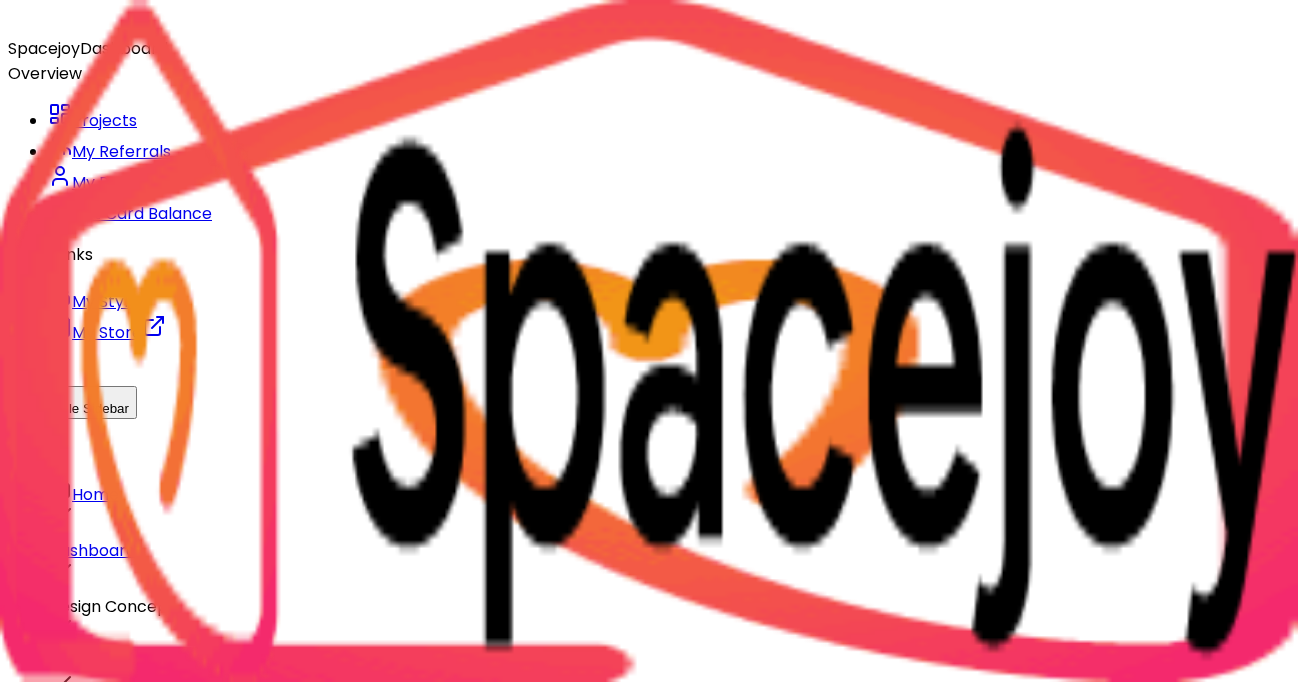 click on "Dashboard" at bounding box center [92, 550] 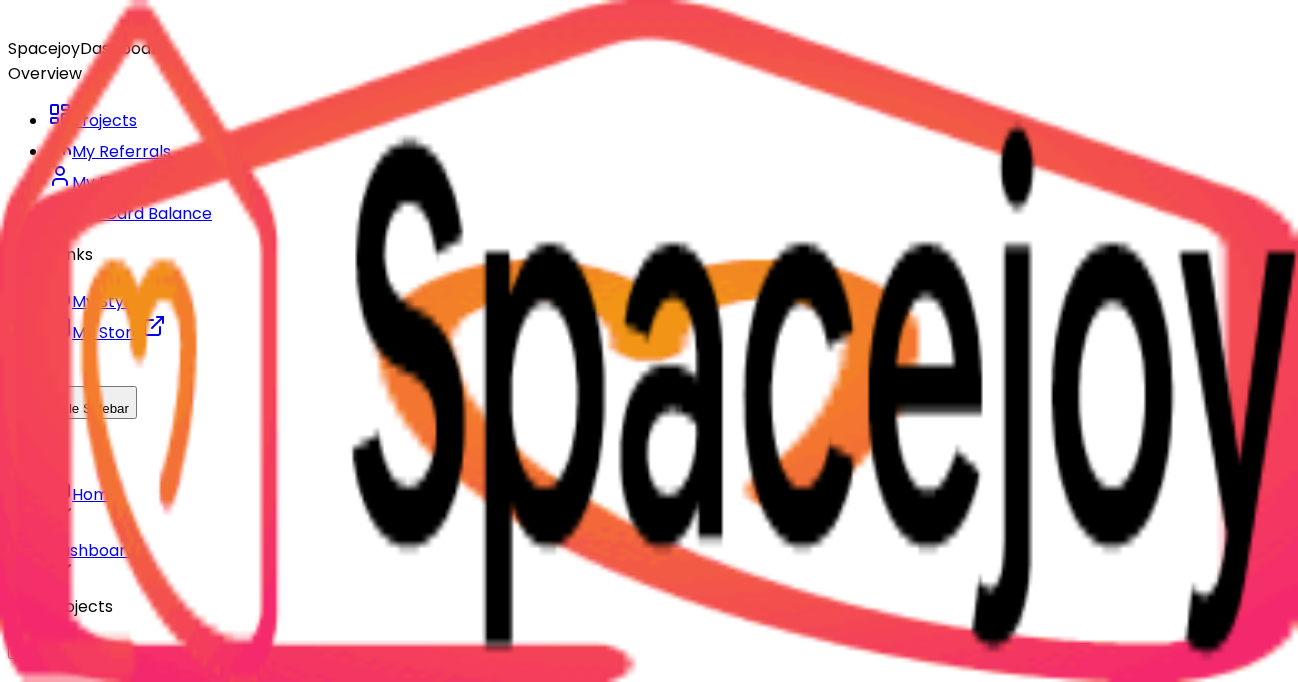 scroll, scrollTop: 0, scrollLeft: 0, axis: both 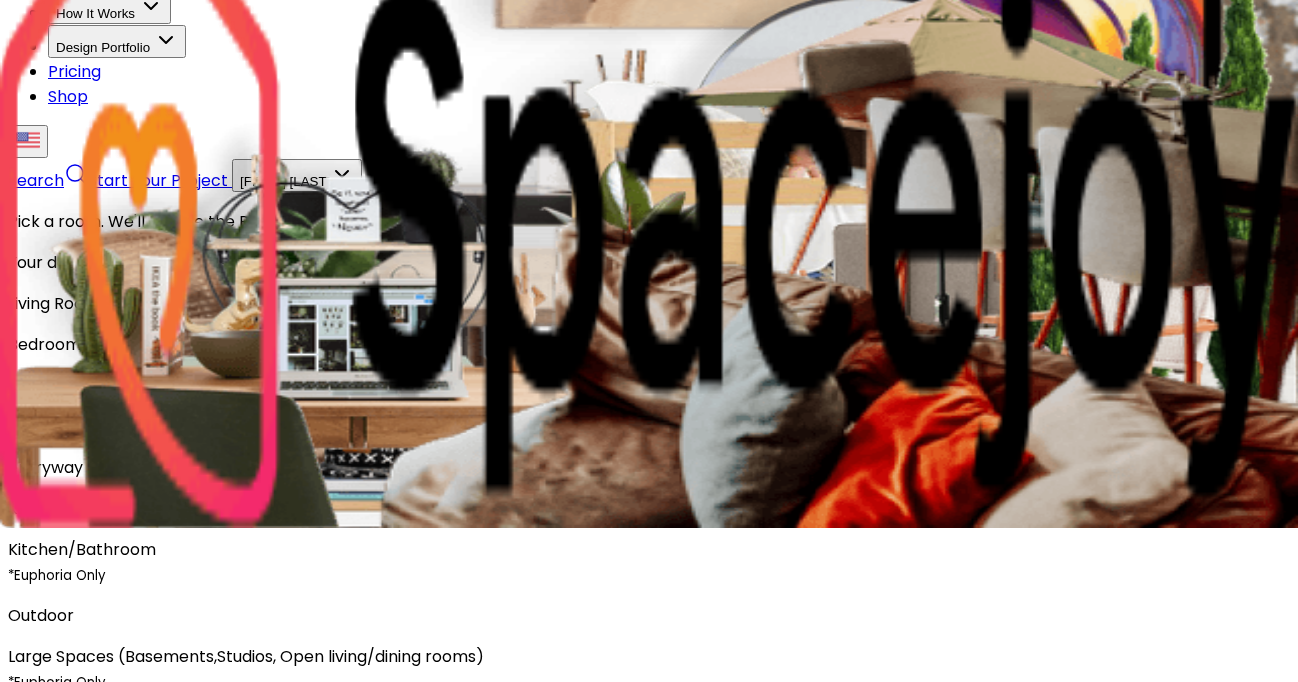 click on "Bedroom" at bounding box center [649, 344] 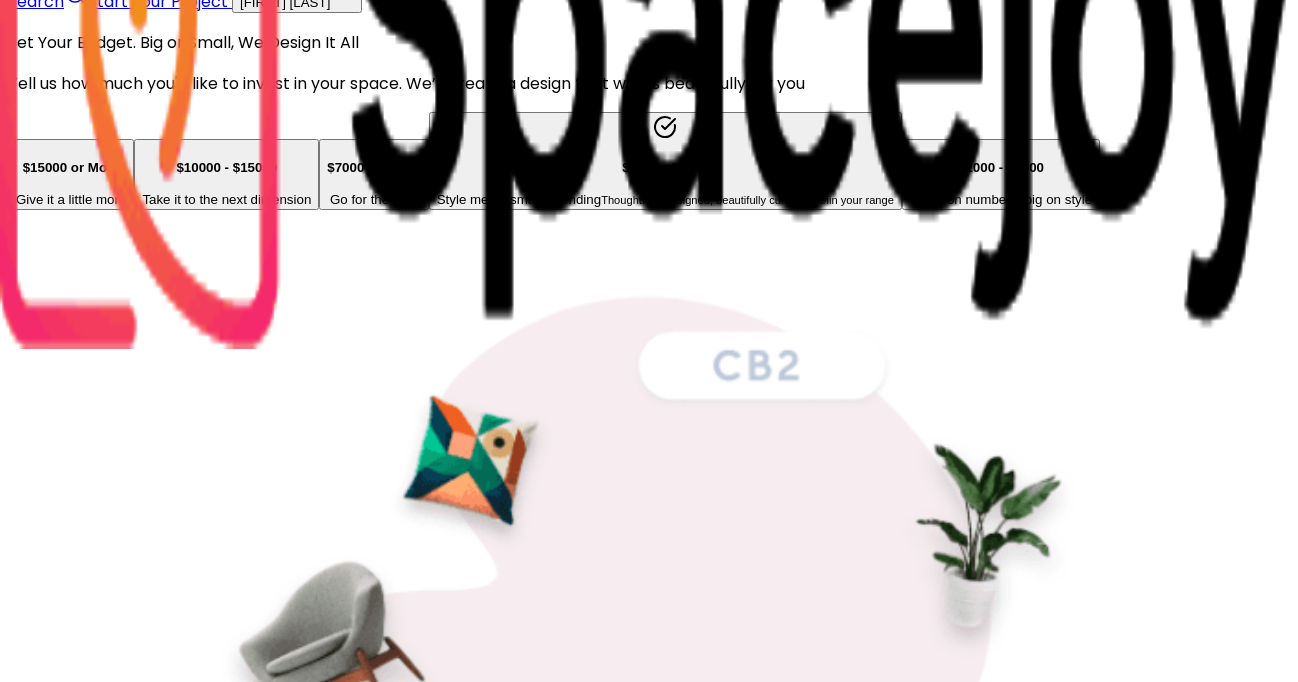 scroll, scrollTop: 319, scrollLeft: 0, axis: vertical 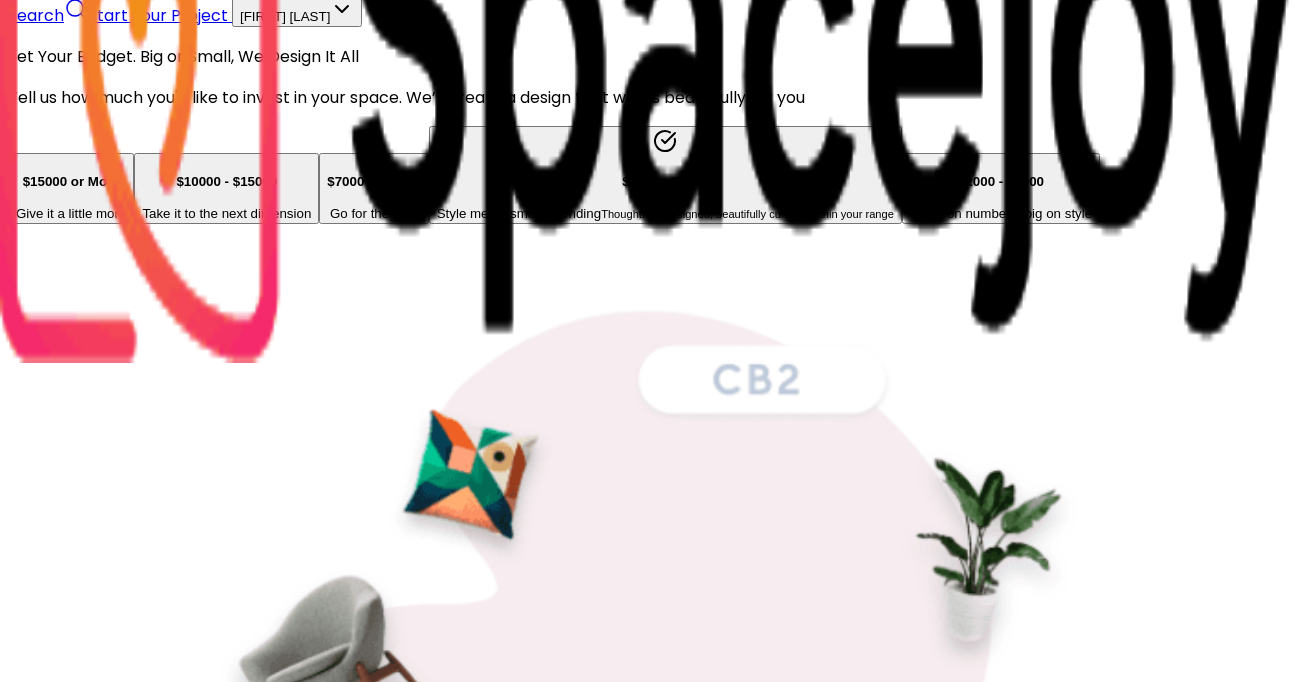 click at bounding box center (71, 156) 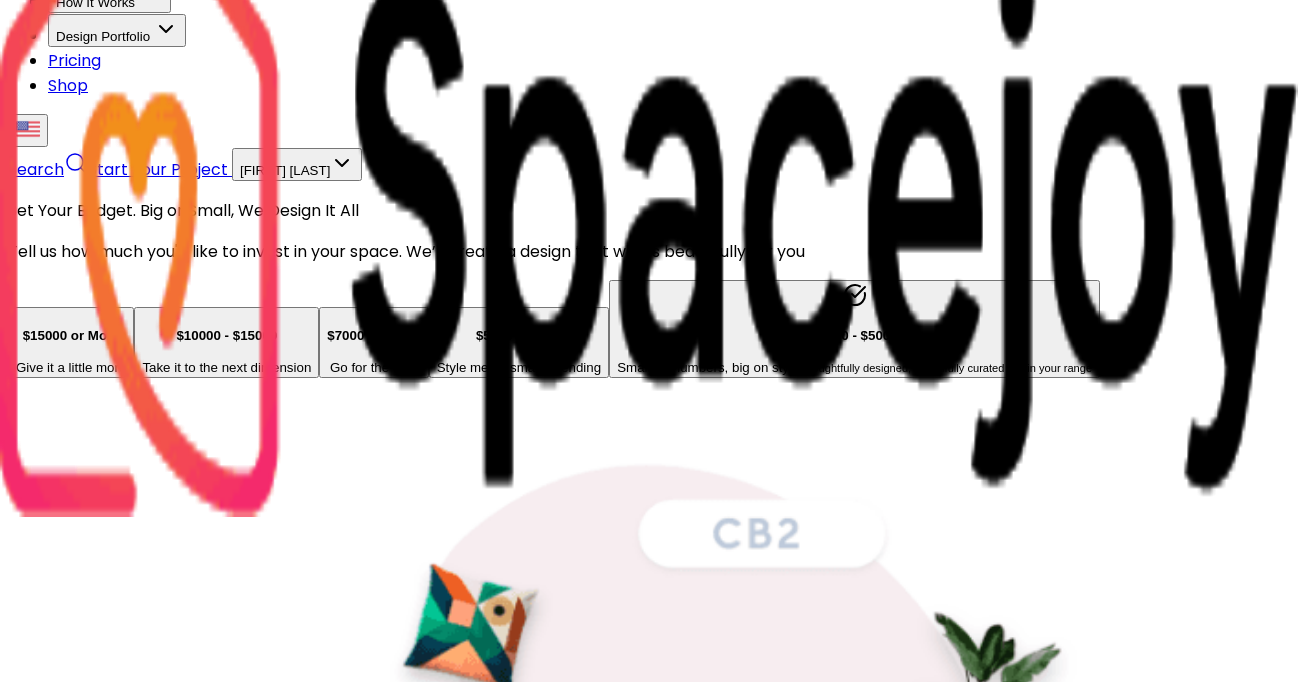scroll, scrollTop: 163, scrollLeft: 0, axis: vertical 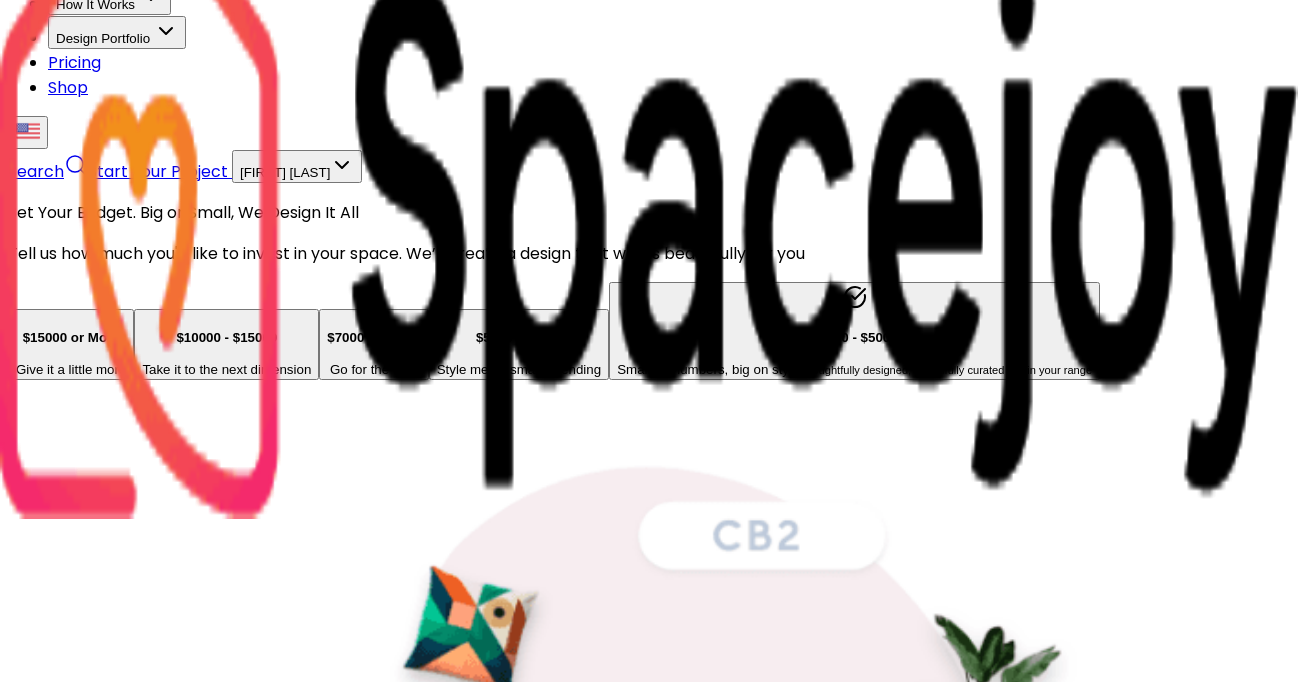 click on "SAVE & NEXT" at bounding box center [147, 7619] 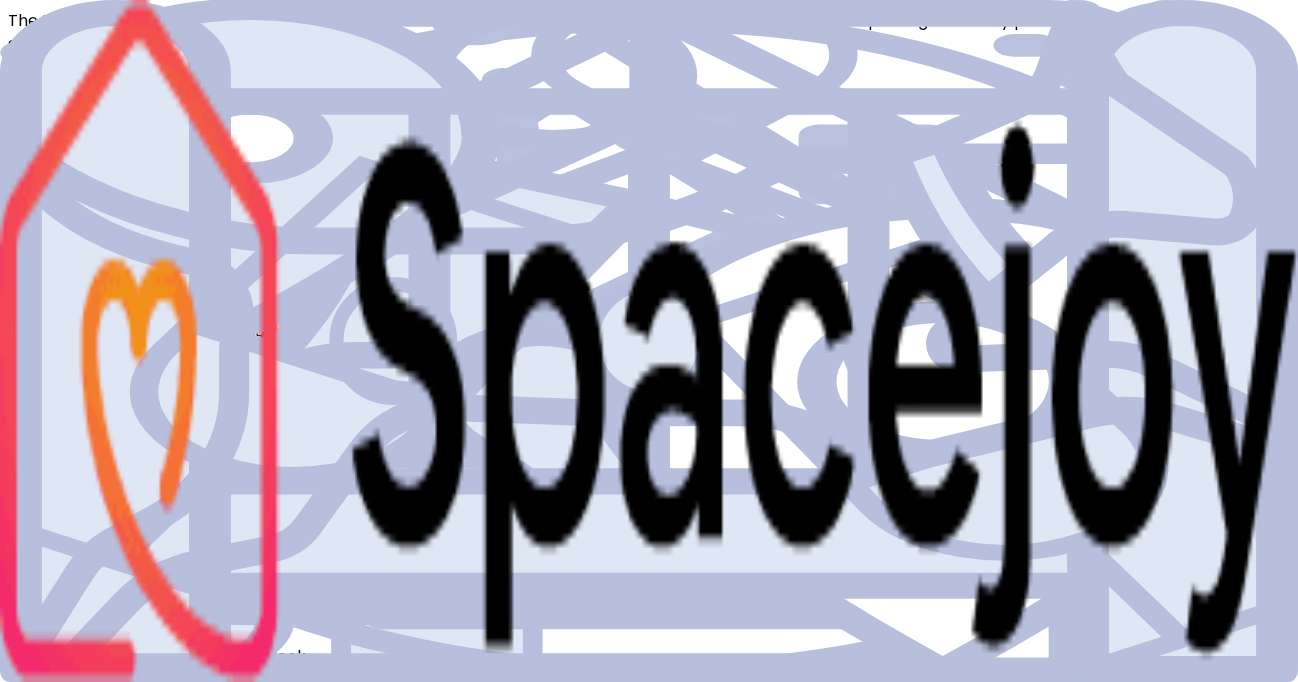 scroll, scrollTop: 35, scrollLeft: 0, axis: vertical 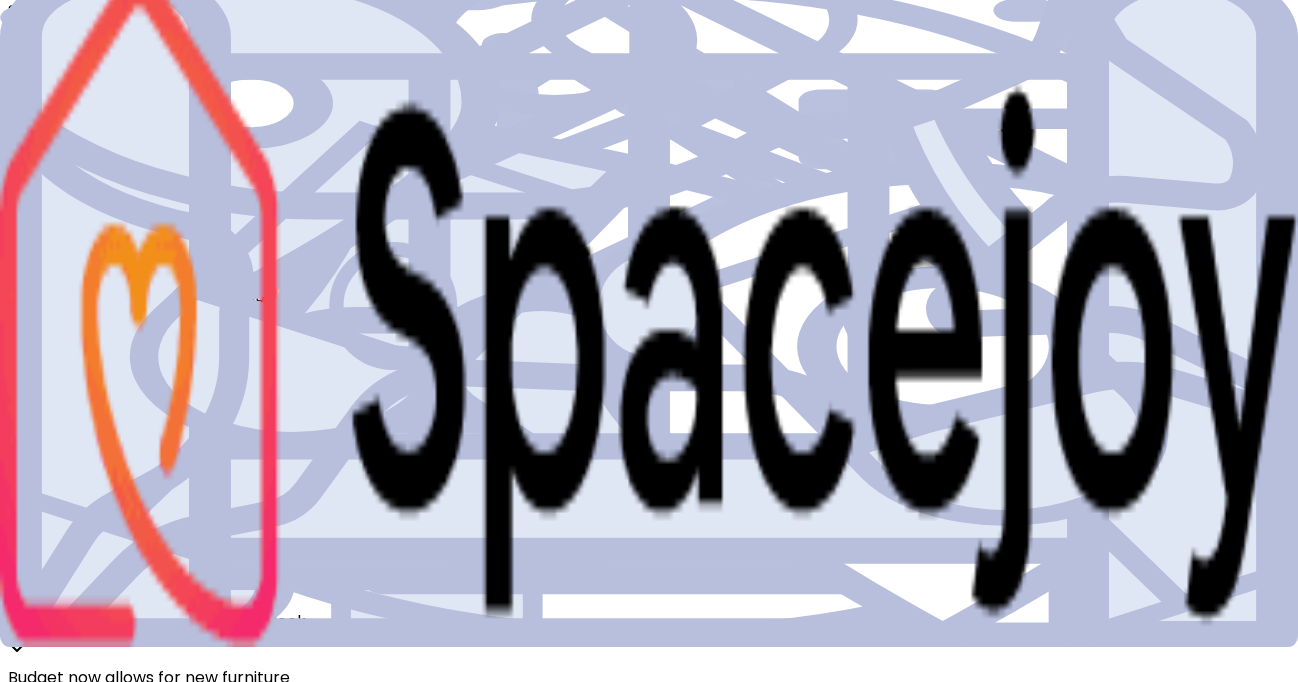 click on "SAVE & NEXT" at bounding box center (147, 1042) 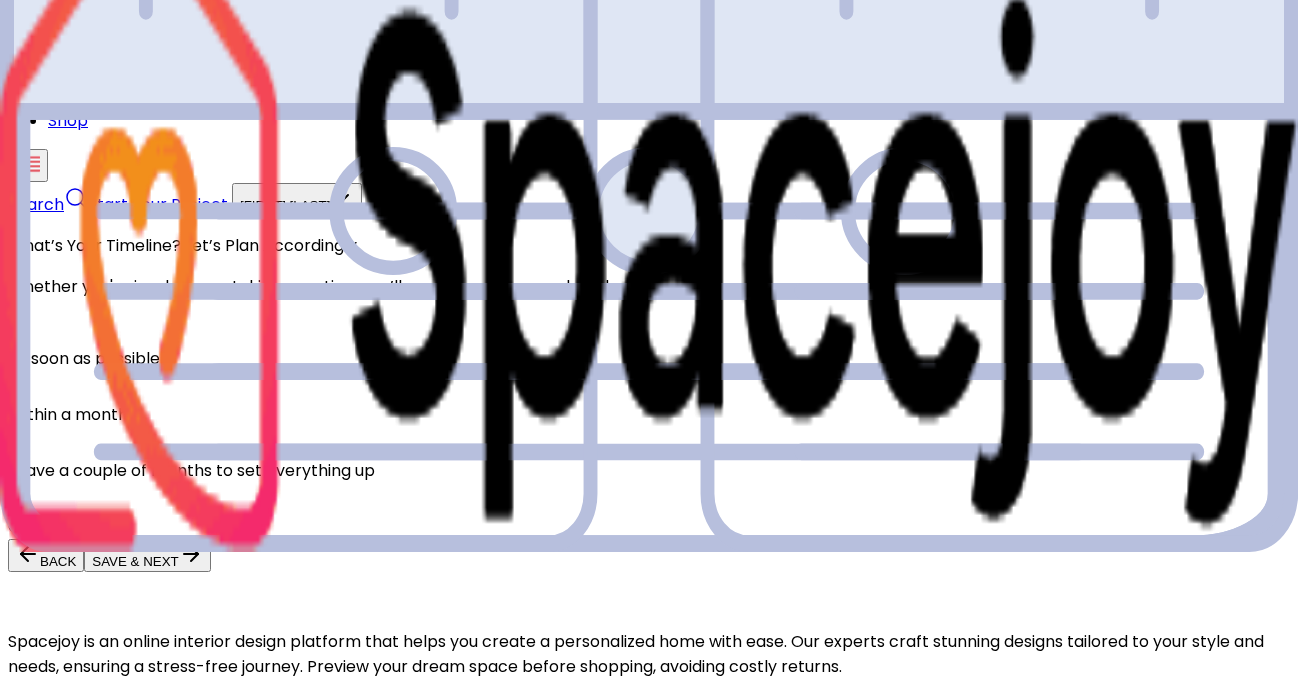 scroll, scrollTop: 149, scrollLeft: 0, axis: vertical 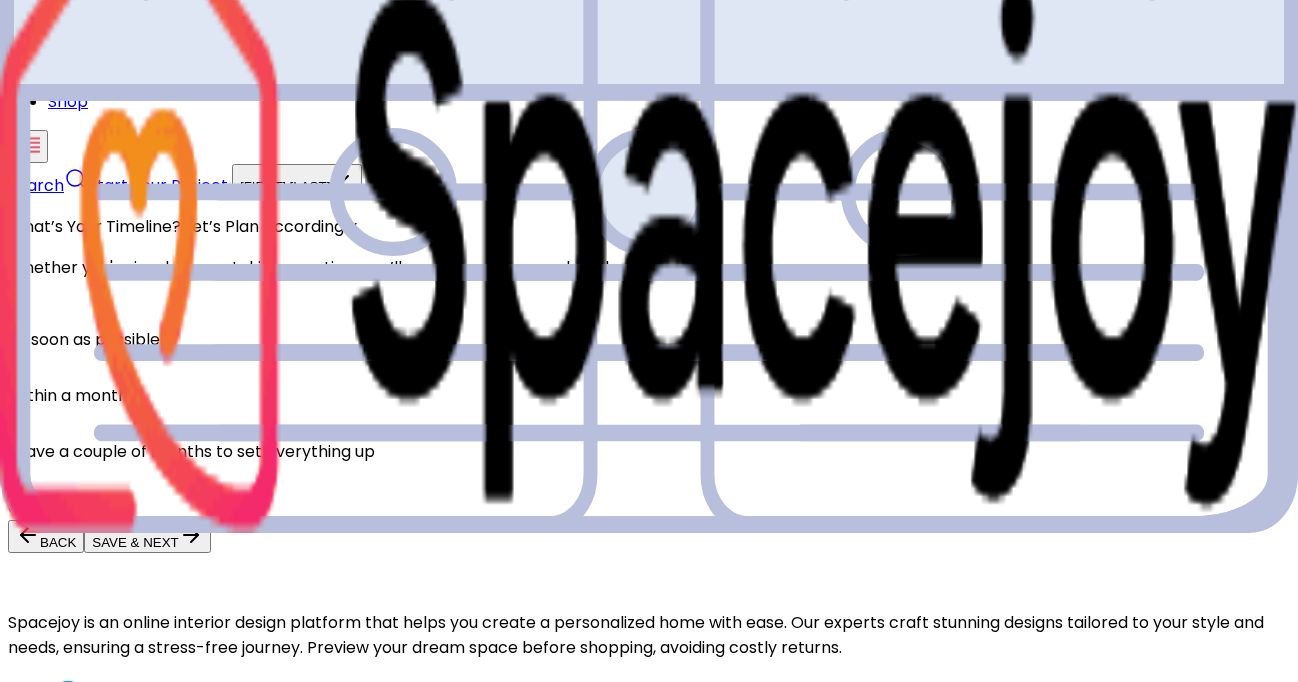 click on "SAVE & NEXT" at bounding box center (147, 536) 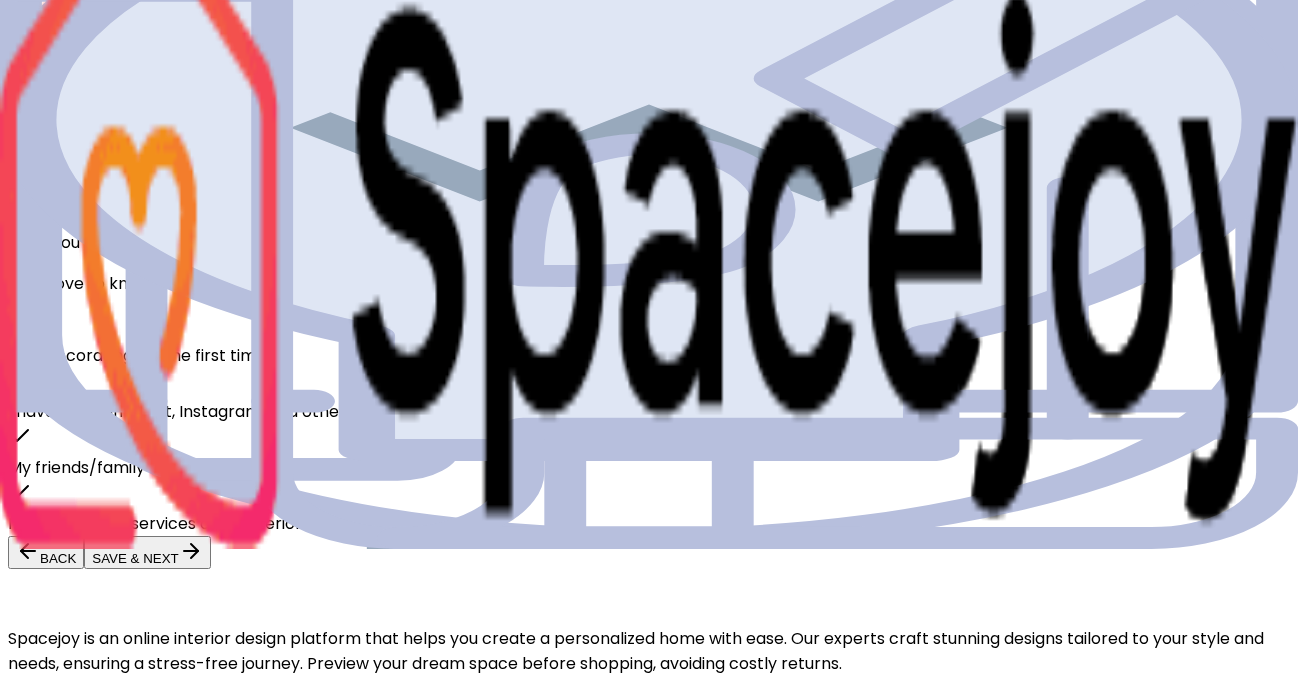 scroll, scrollTop: 162, scrollLeft: 0, axis: vertical 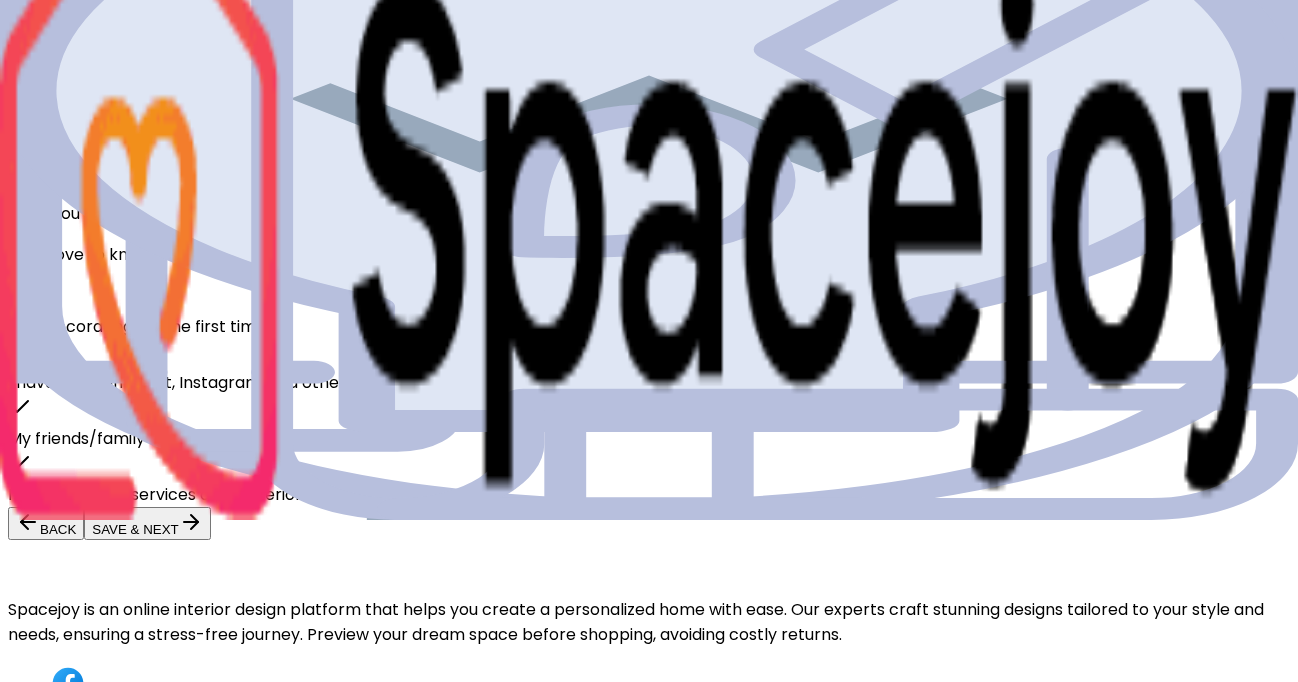 click on "I have used Pinterest, Instagram, and other online sources" at bounding box center [649, 367] 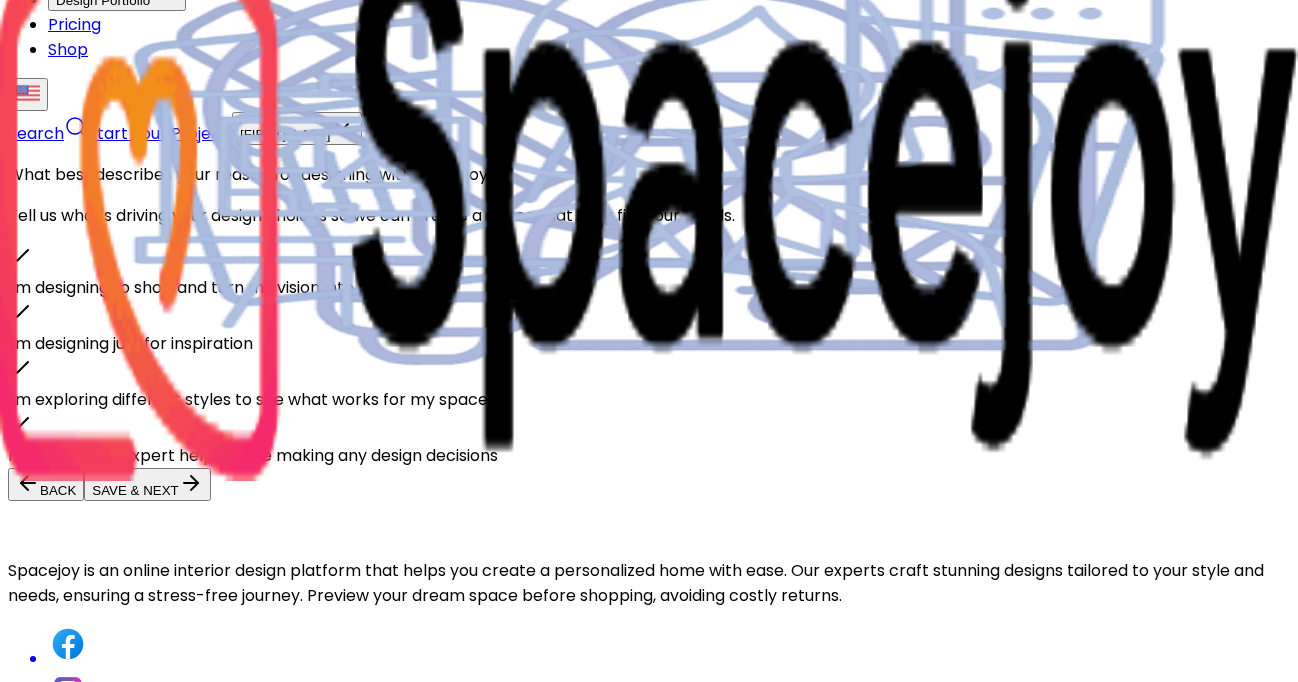 scroll, scrollTop: 202, scrollLeft: 0, axis: vertical 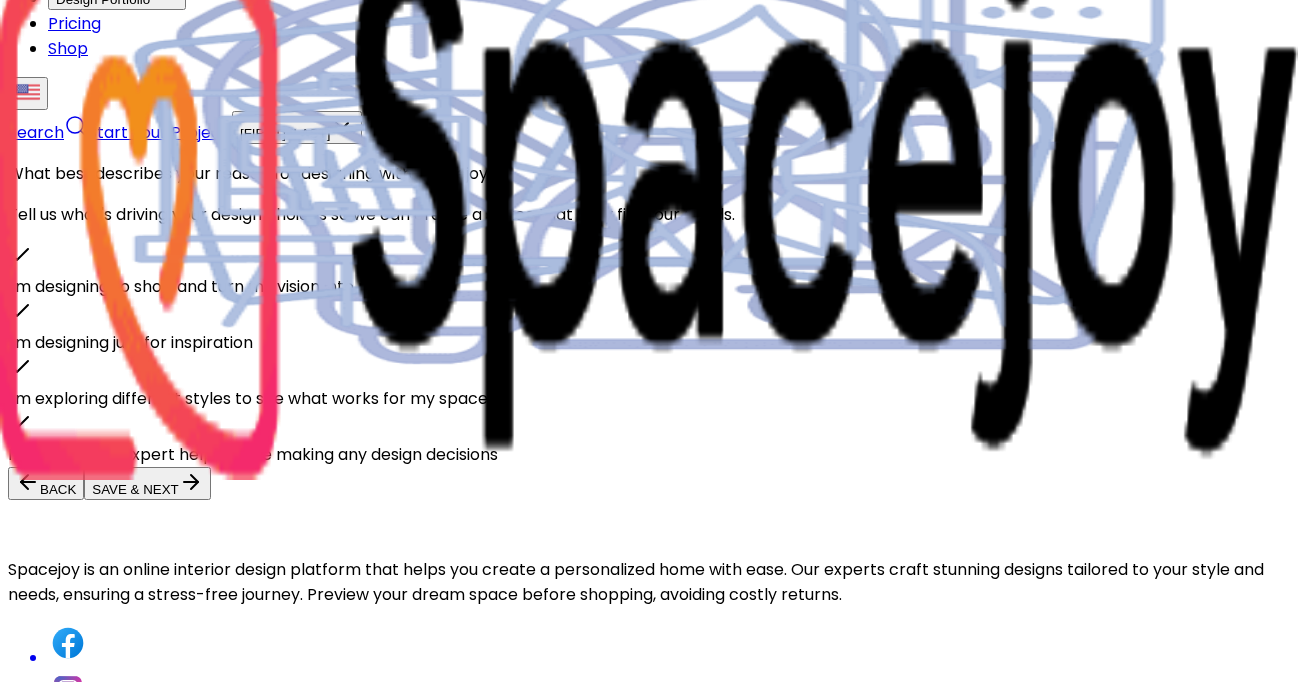 click on "SAVE & NEXT" at bounding box center [147, 483] 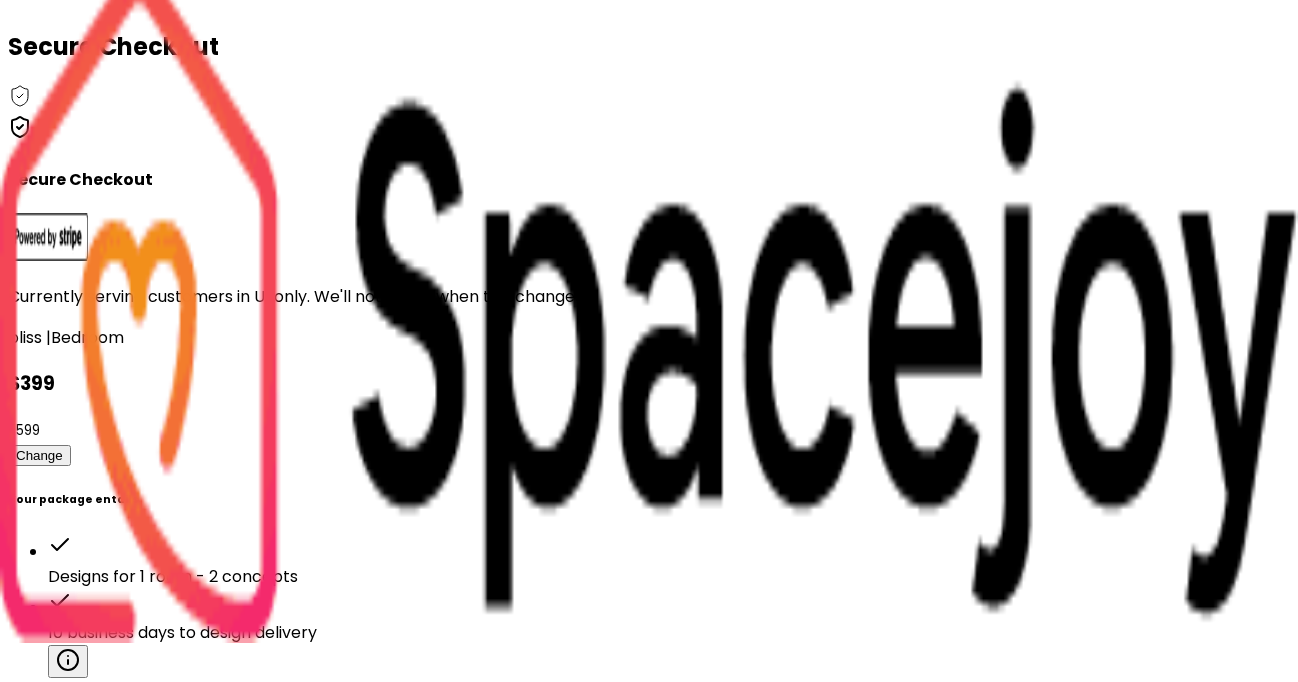 scroll, scrollTop: 7, scrollLeft: 0, axis: vertical 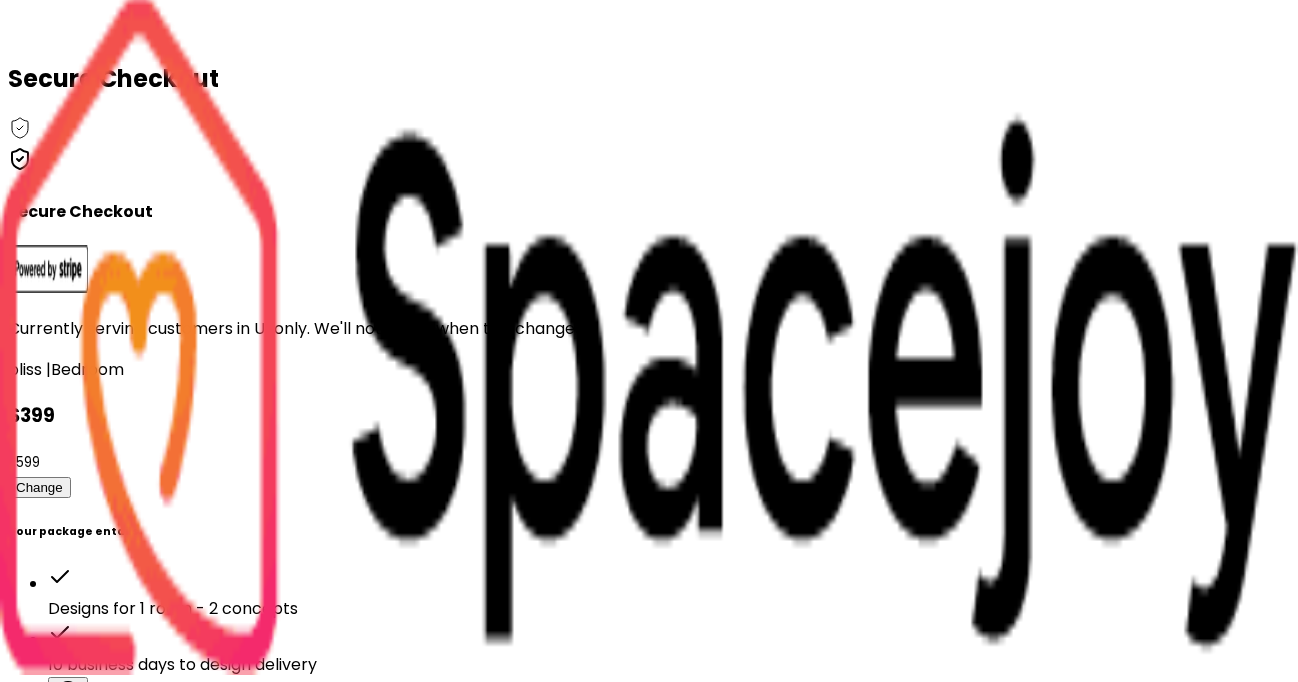click on "Change" at bounding box center [39, 487] 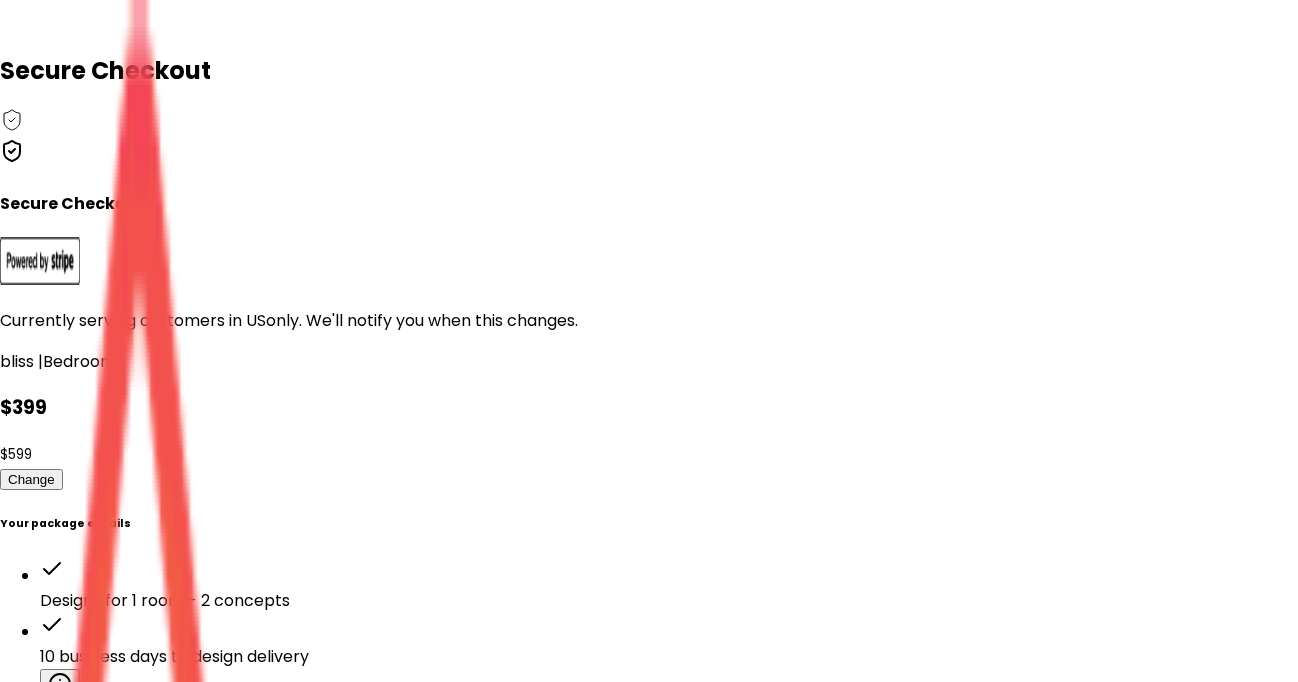scroll, scrollTop: 82, scrollLeft: 0, axis: vertical 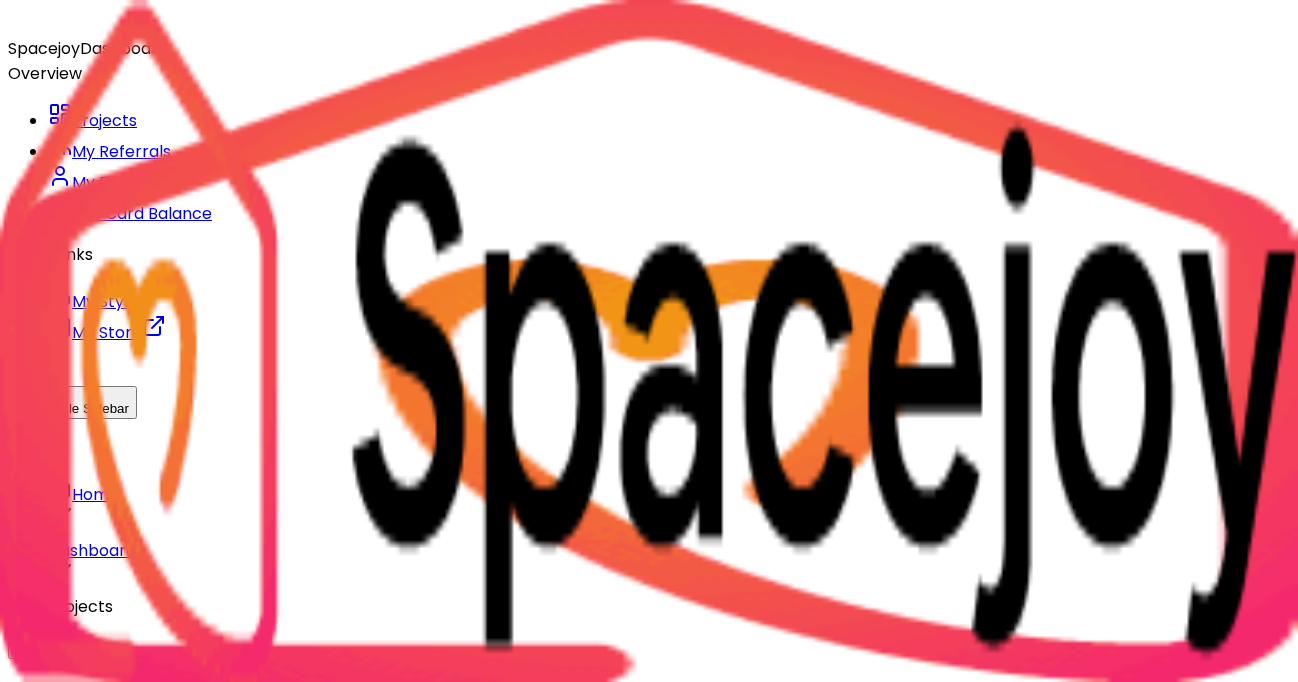 drag, startPoint x: 301, startPoint y: 393, endPoint x: 148, endPoint y: 383, distance: 153.32645 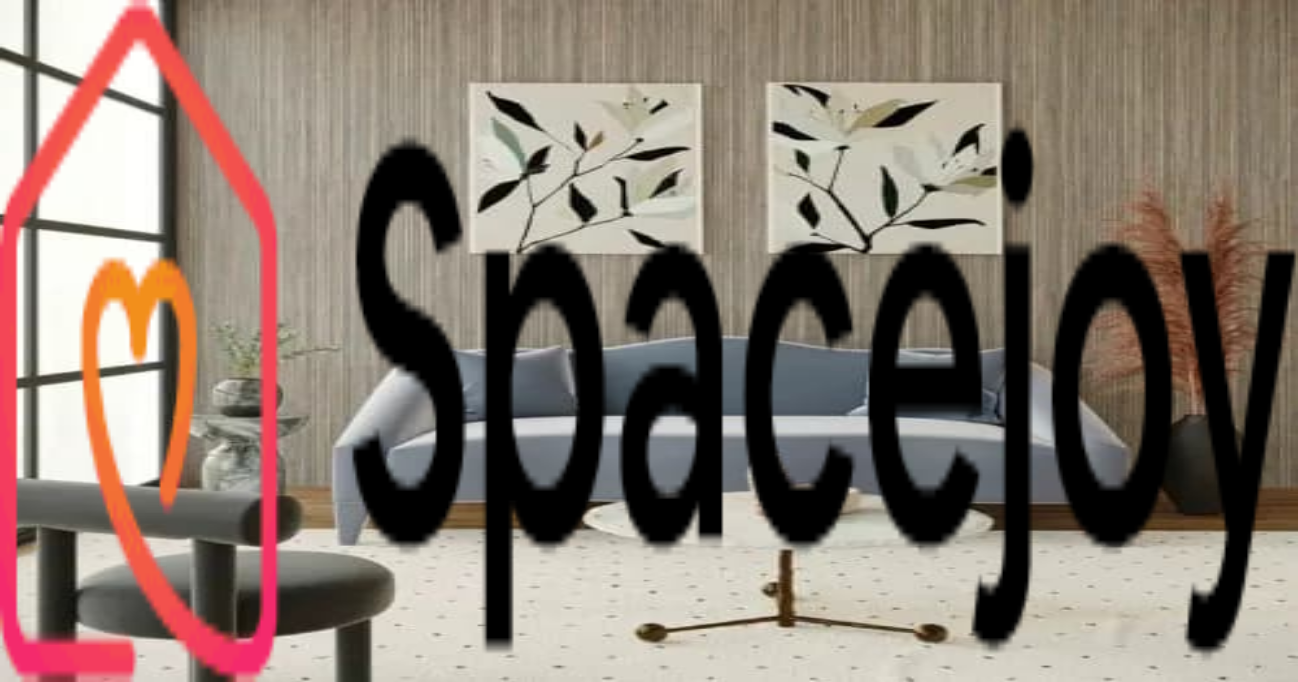 scroll, scrollTop: 0, scrollLeft: 0, axis: both 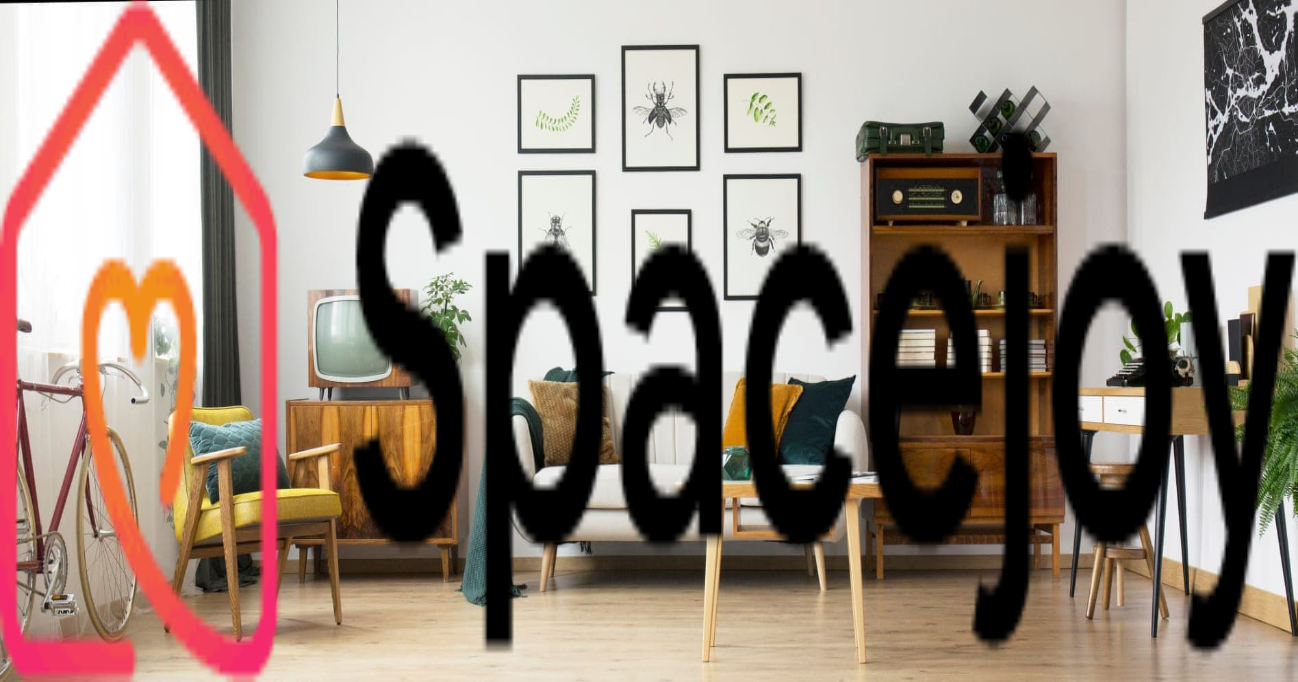 click on "Pricing" at bounding box center (74, 225) 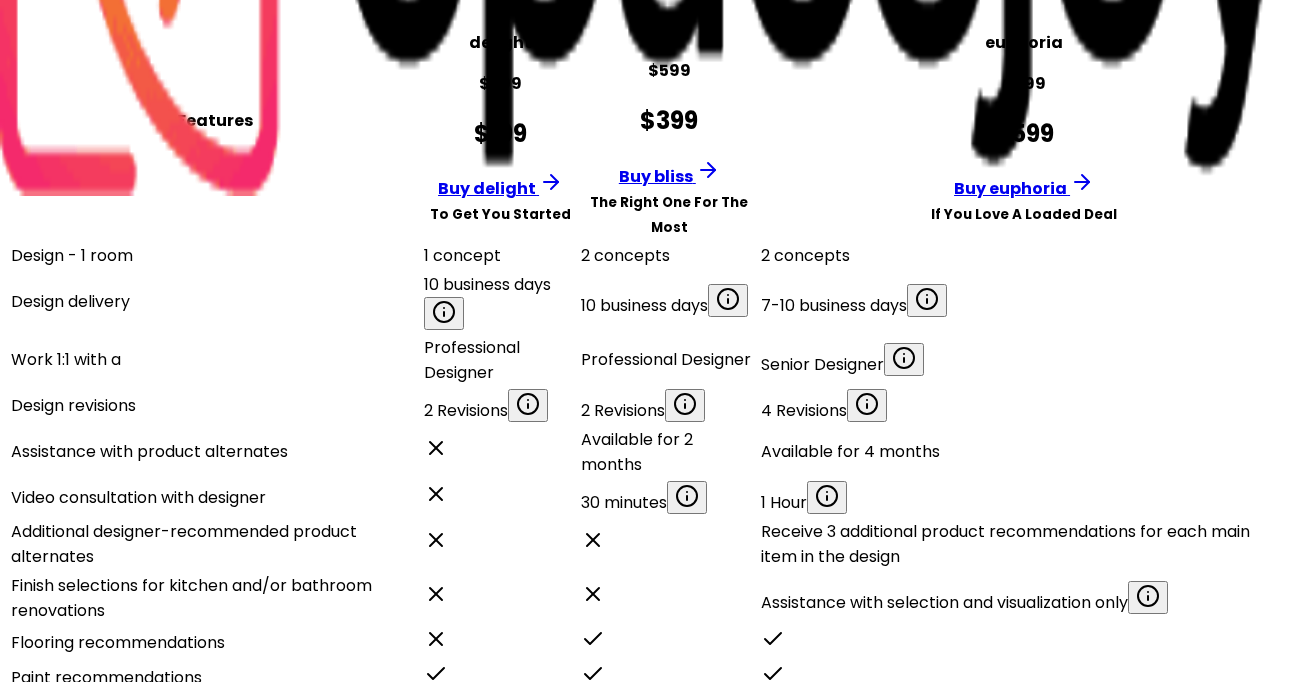 scroll, scrollTop: 511, scrollLeft: 0, axis: vertical 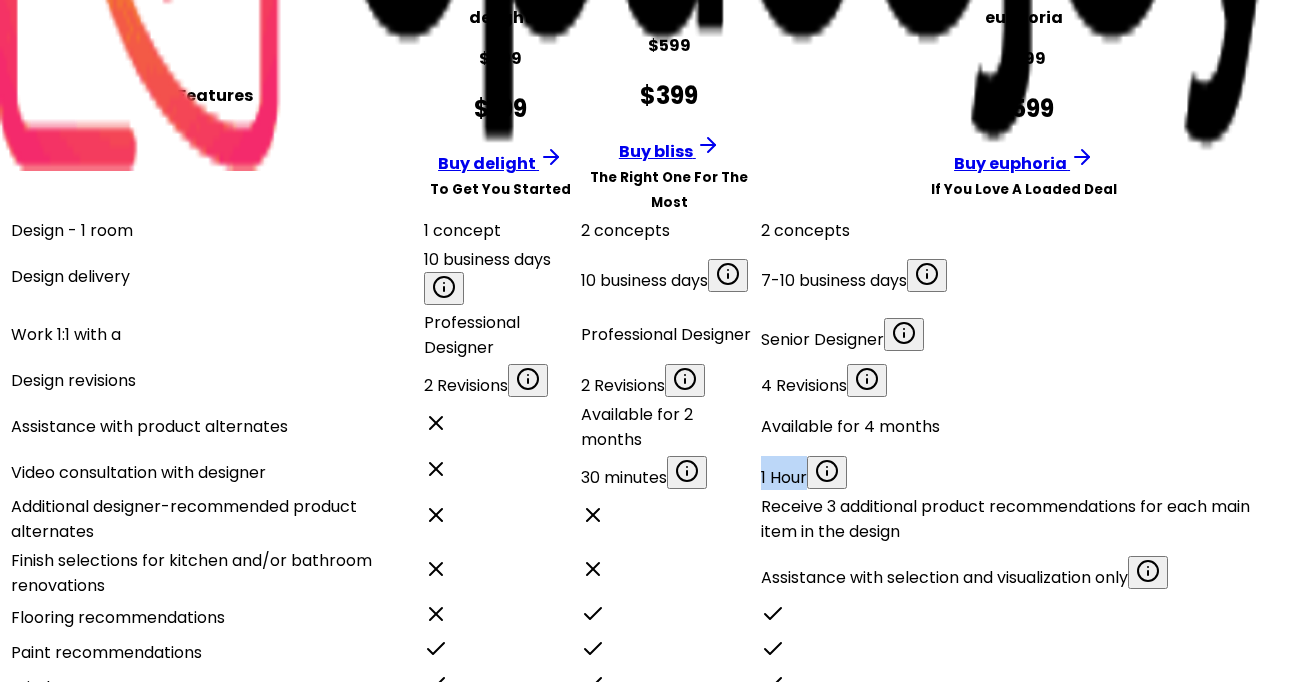 drag, startPoint x: 1001, startPoint y: 337, endPoint x: 1072, endPoint y: 338, distance: 71.00704 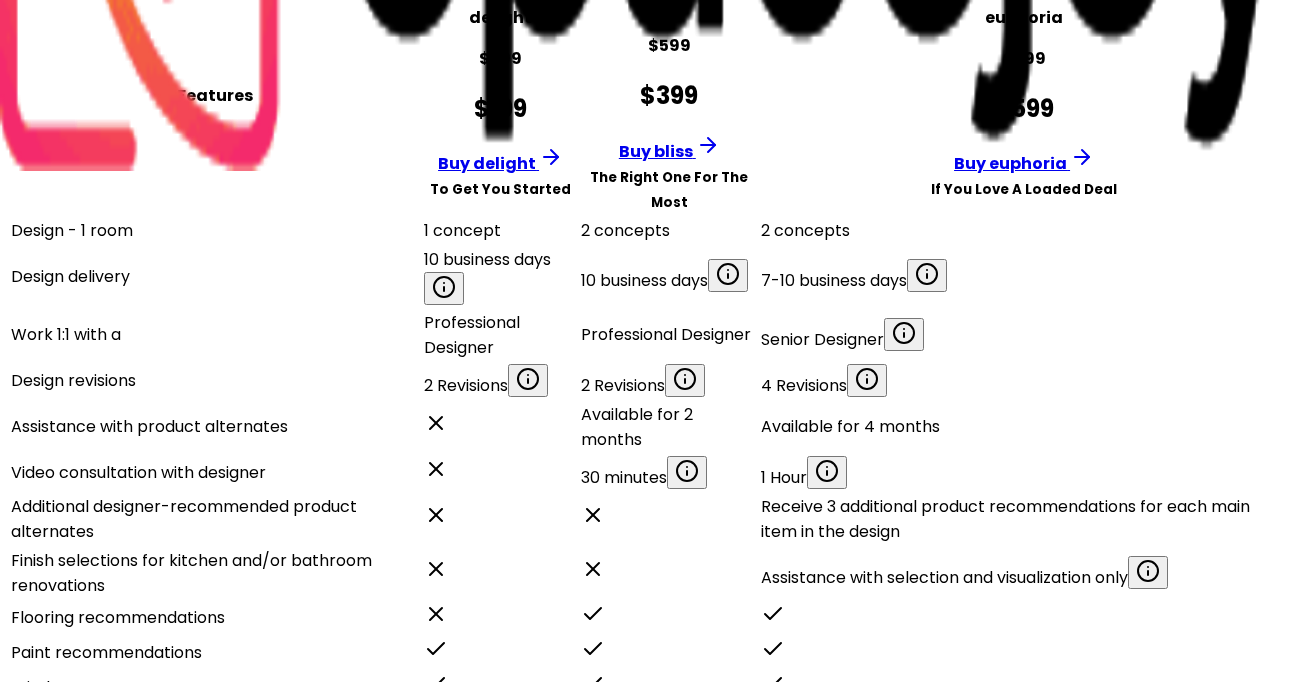 click on "1 Hour" at bounding box center (1024, 230) 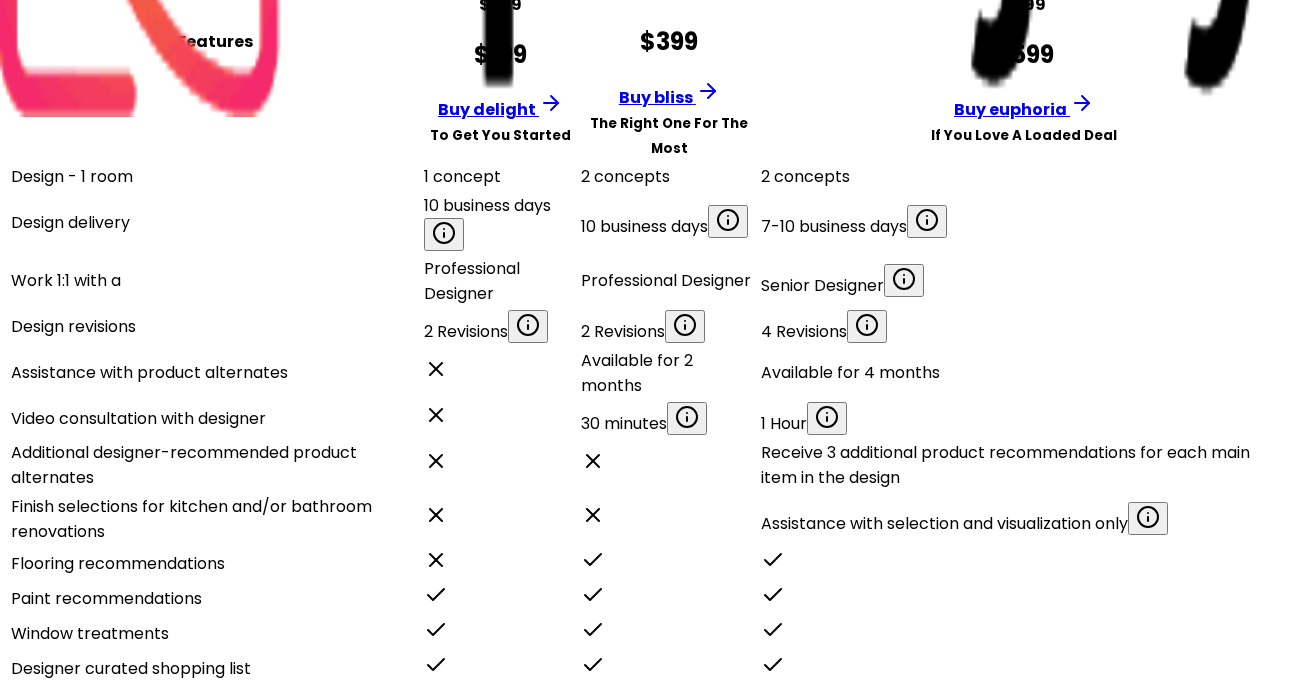 scroll, scrollTop: 566, scrollLeft: 0, axis: vertical 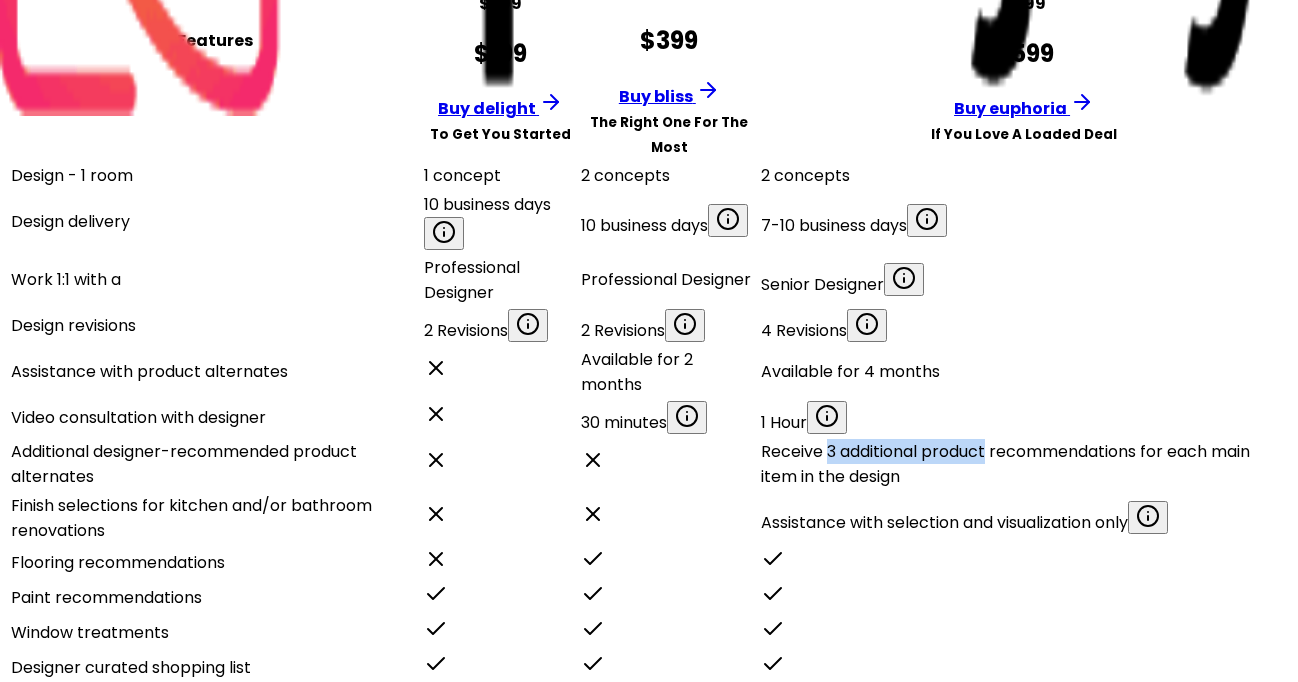 drag, startPoint x: 1061, startPoint y: 335, endPoint x: 1222, endPoint y: 326, distance: 161.25136 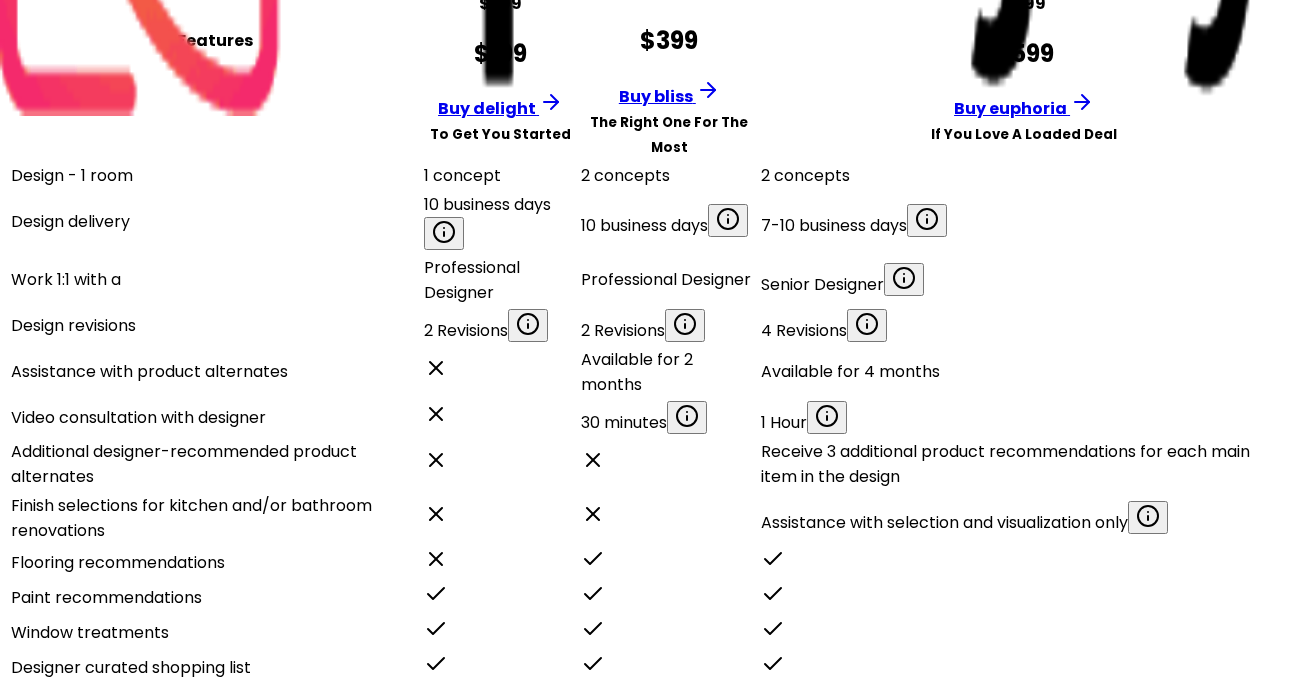 click on "Receive 3 additional product recommendations for each main item in the design" at bounding box center [1024, 175] 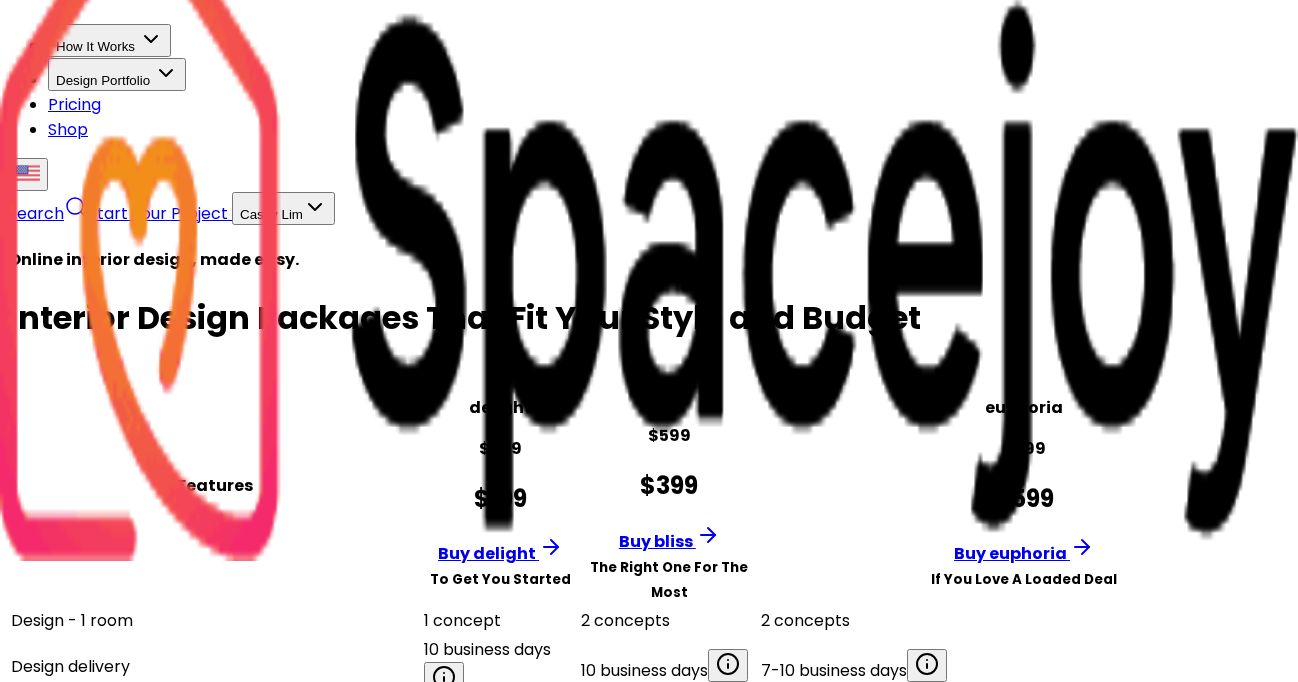 scroll, scrollTop: 92, scrollLeft: 0, axis: vertical 